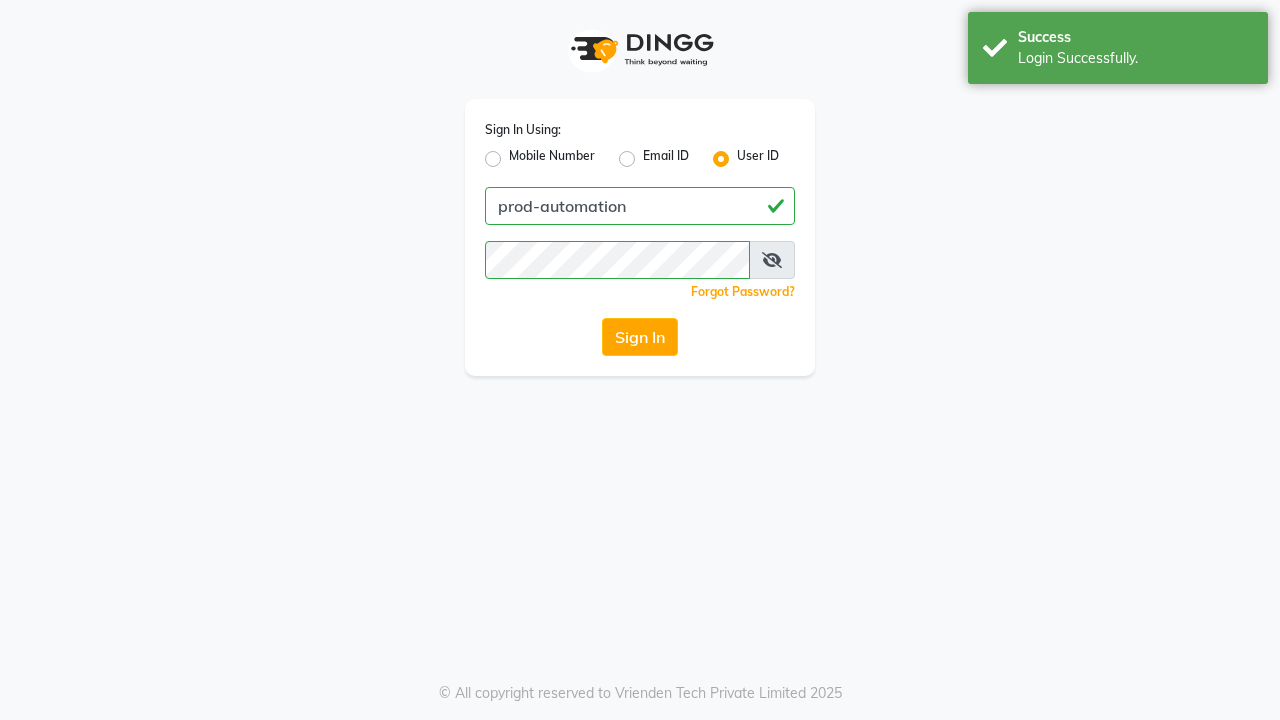 scroll, scrollTop: 0, scrollLeft: 0, axis: both 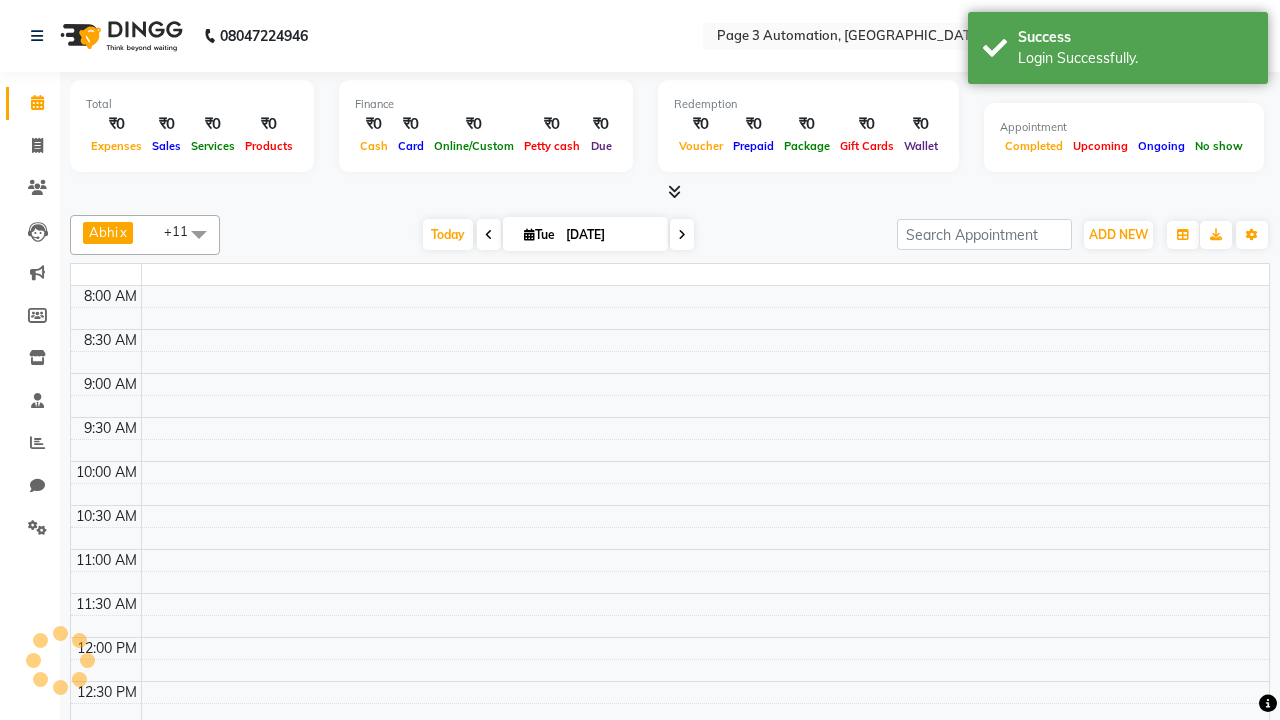 select on "en" 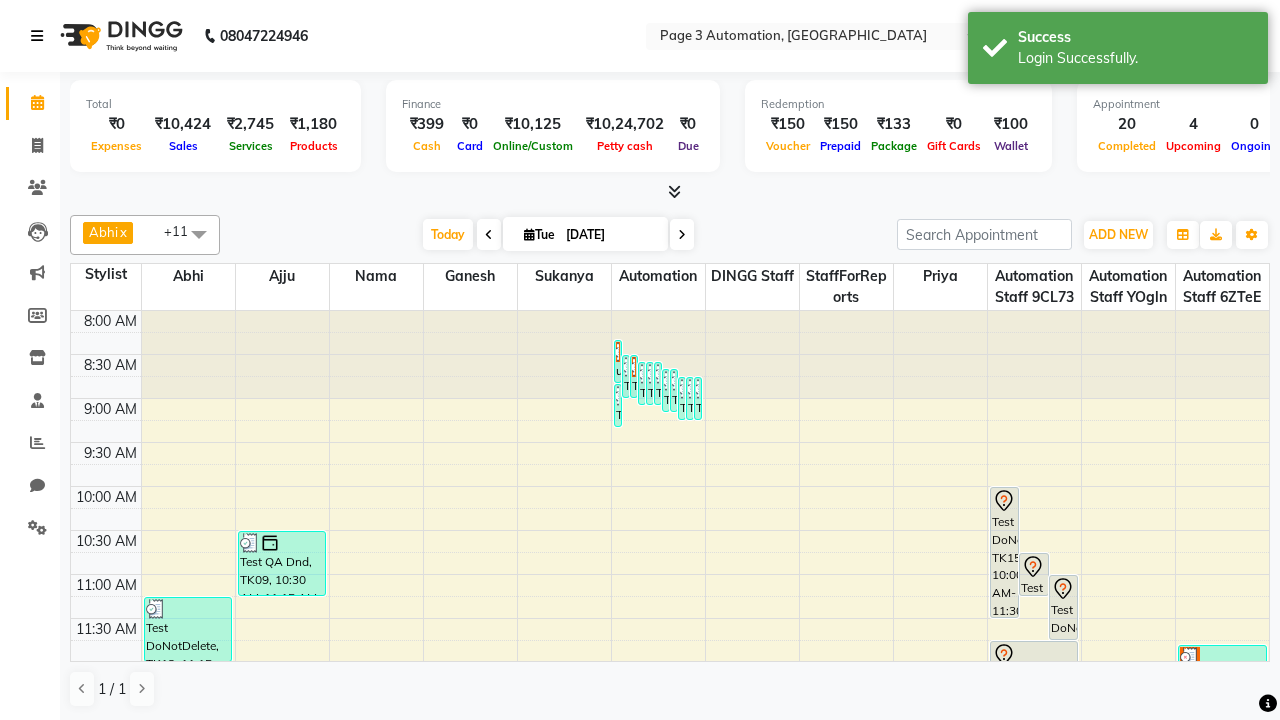 click at bounding box center (37, 36) 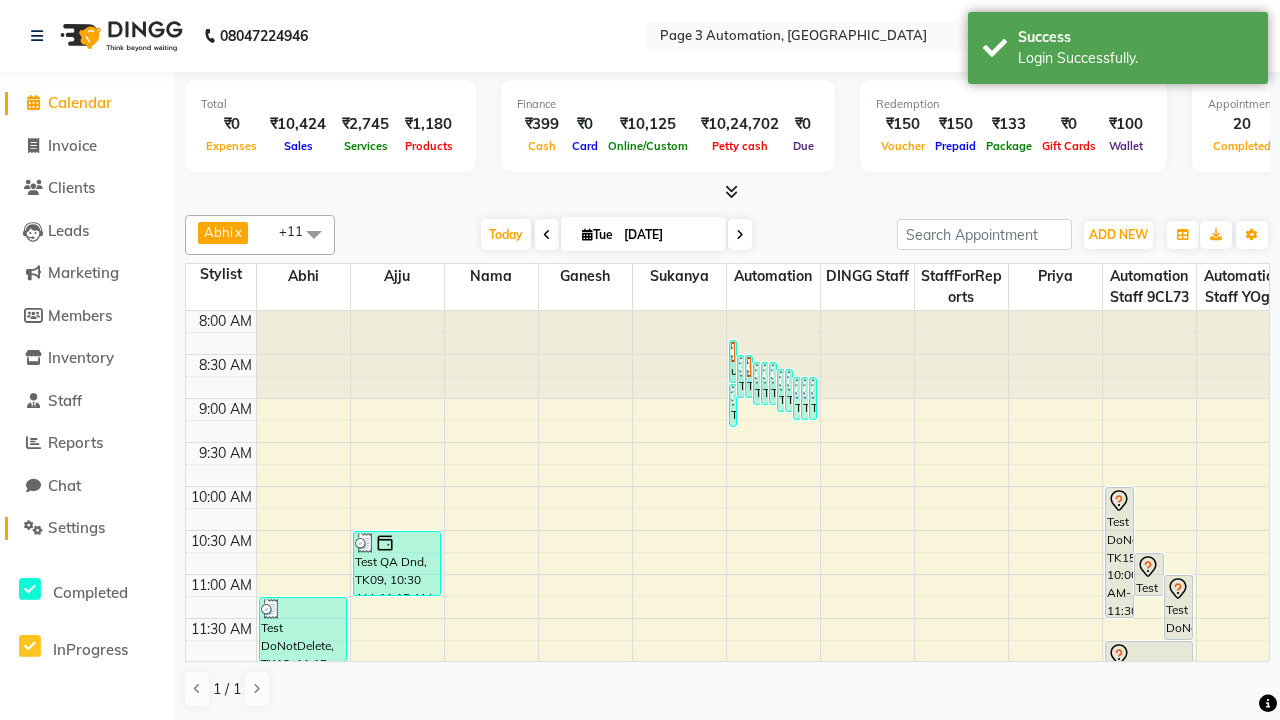 click on "Settings" 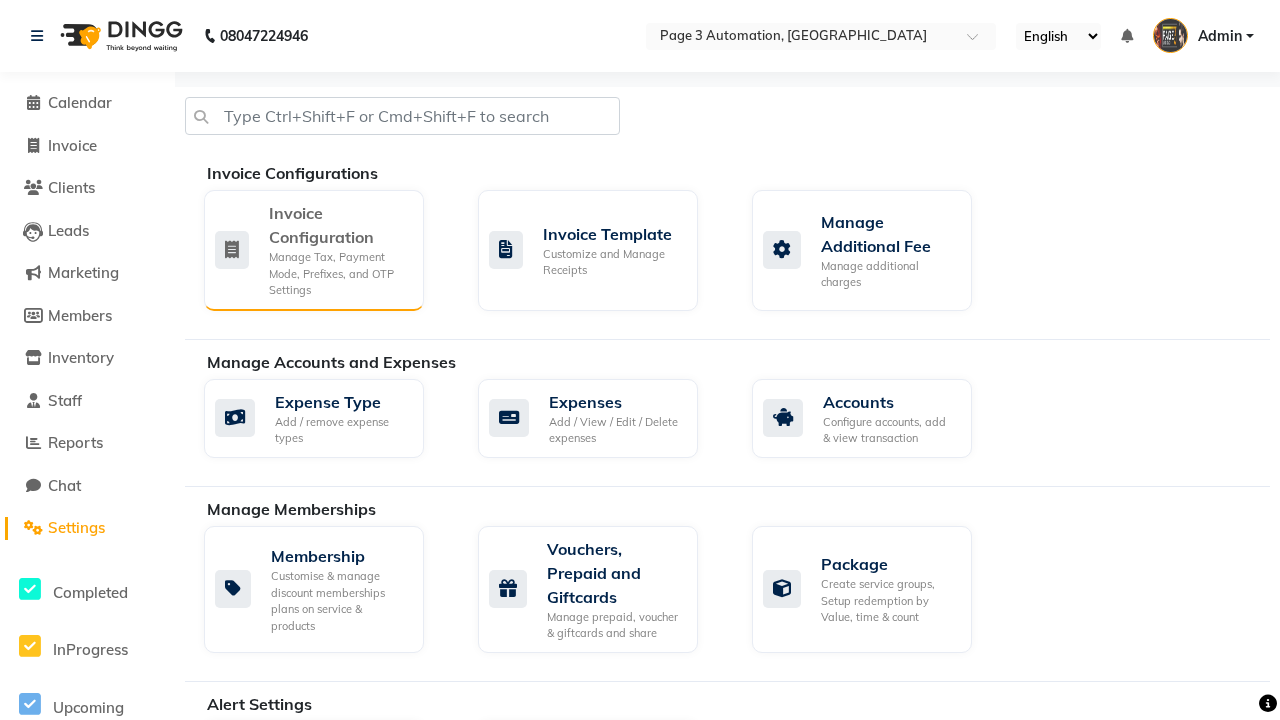 click on "Manage Tax, Payment Mode, Prefixes, and OTP Settings" 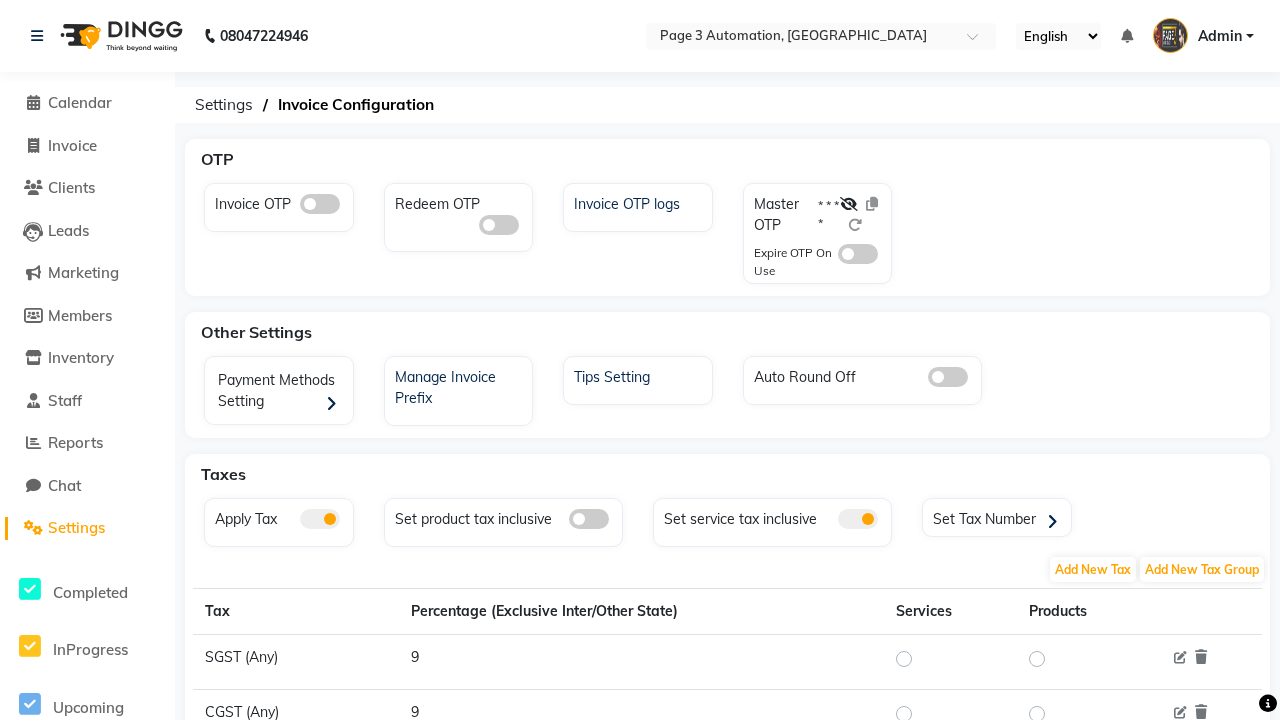 click 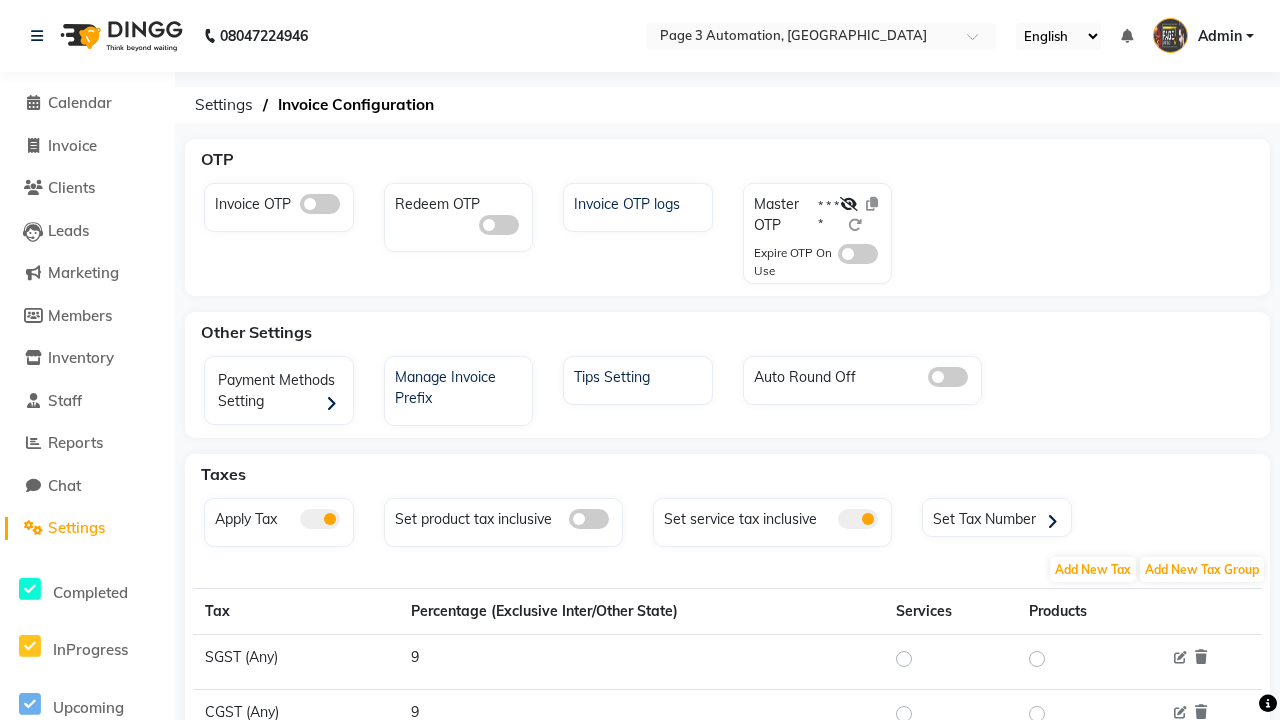 click 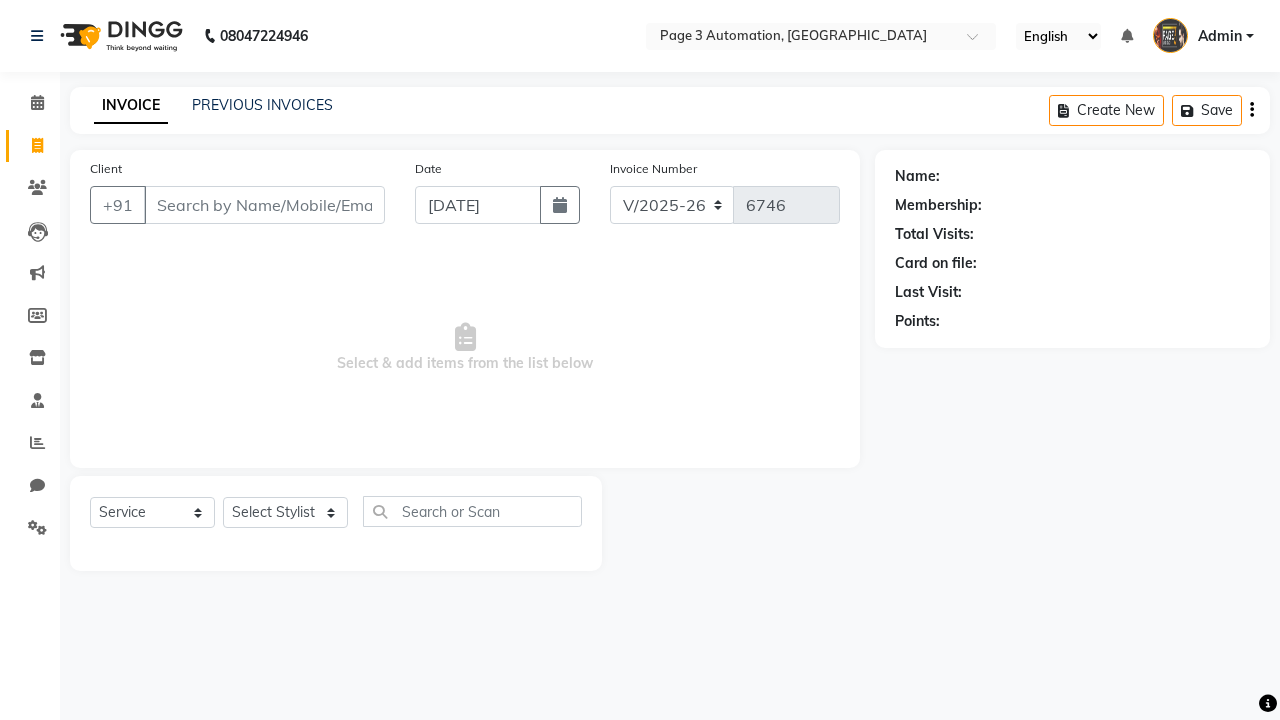 select on "2774" 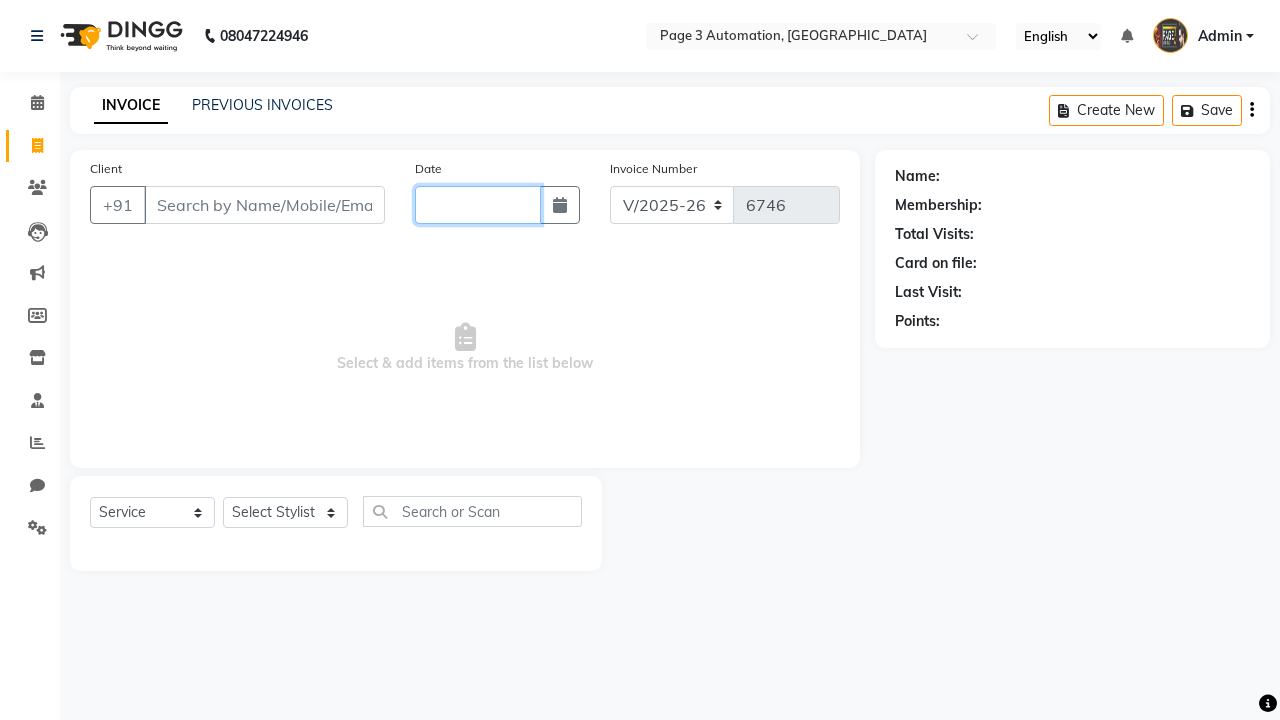 scroll, scrollTop: 0, scrollLeft: 0, axis: both 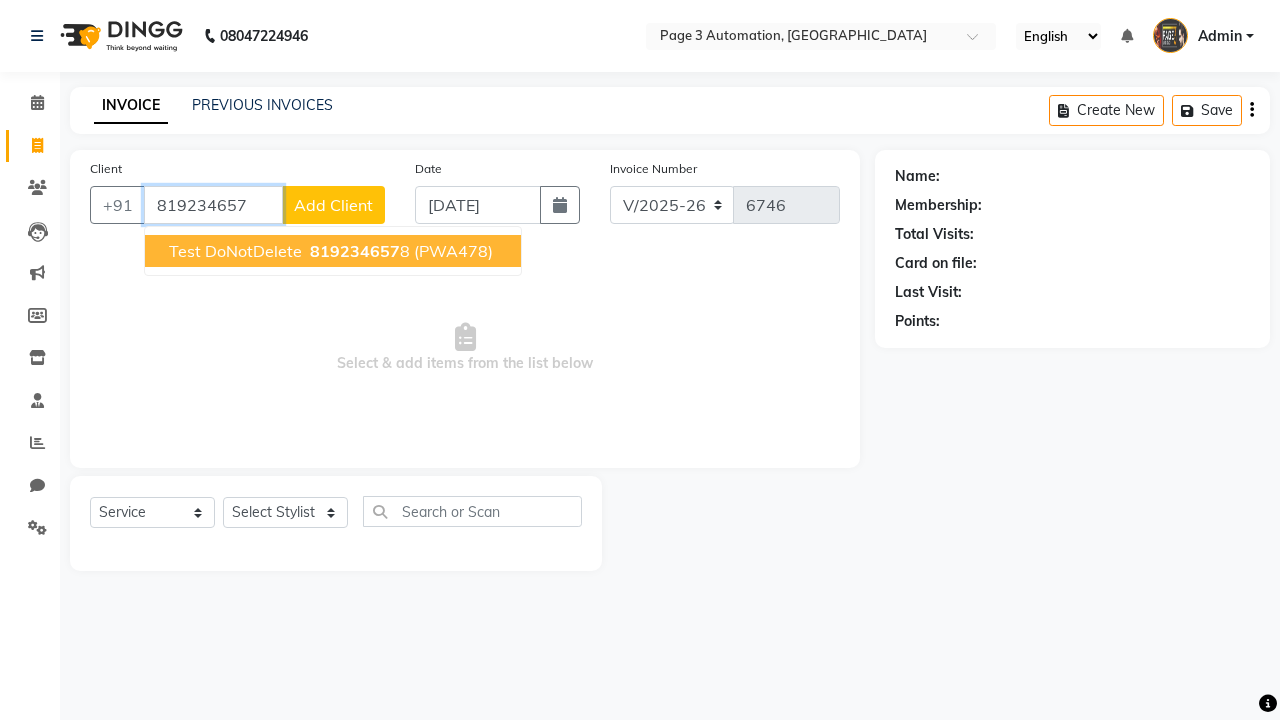 click on "819234657" at bounding box center [355, 251] 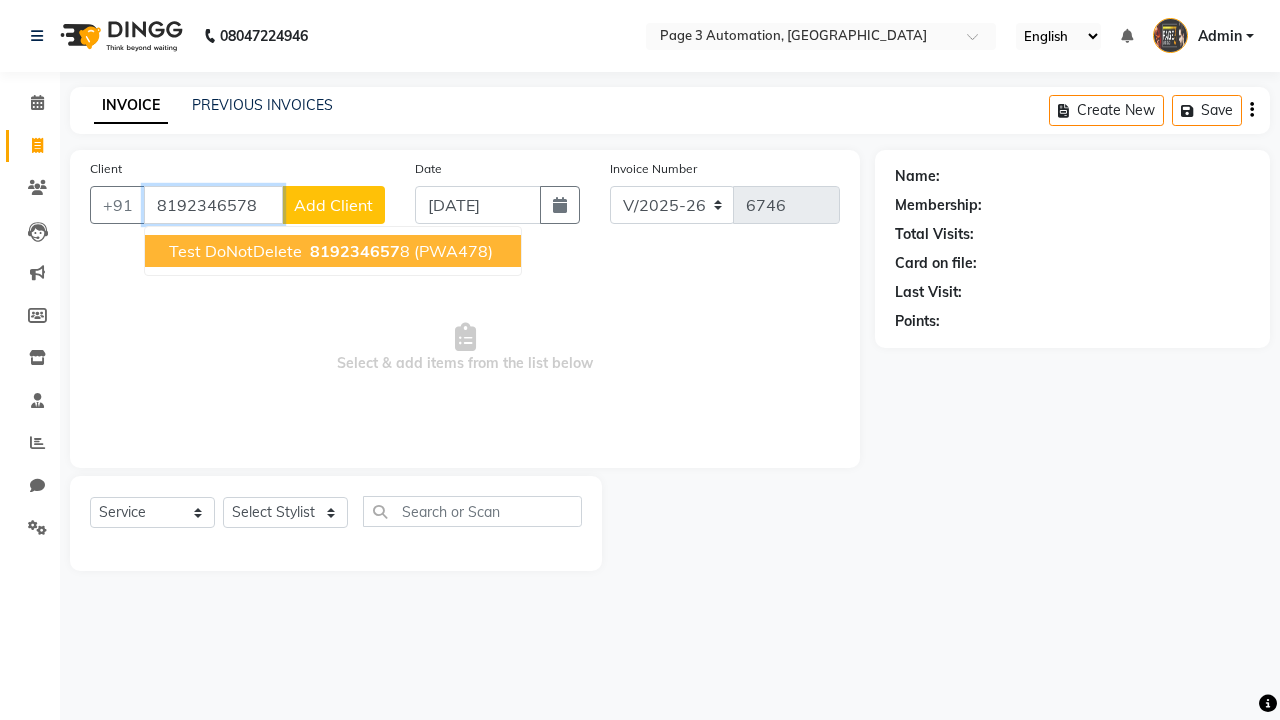 type on "8192346578" 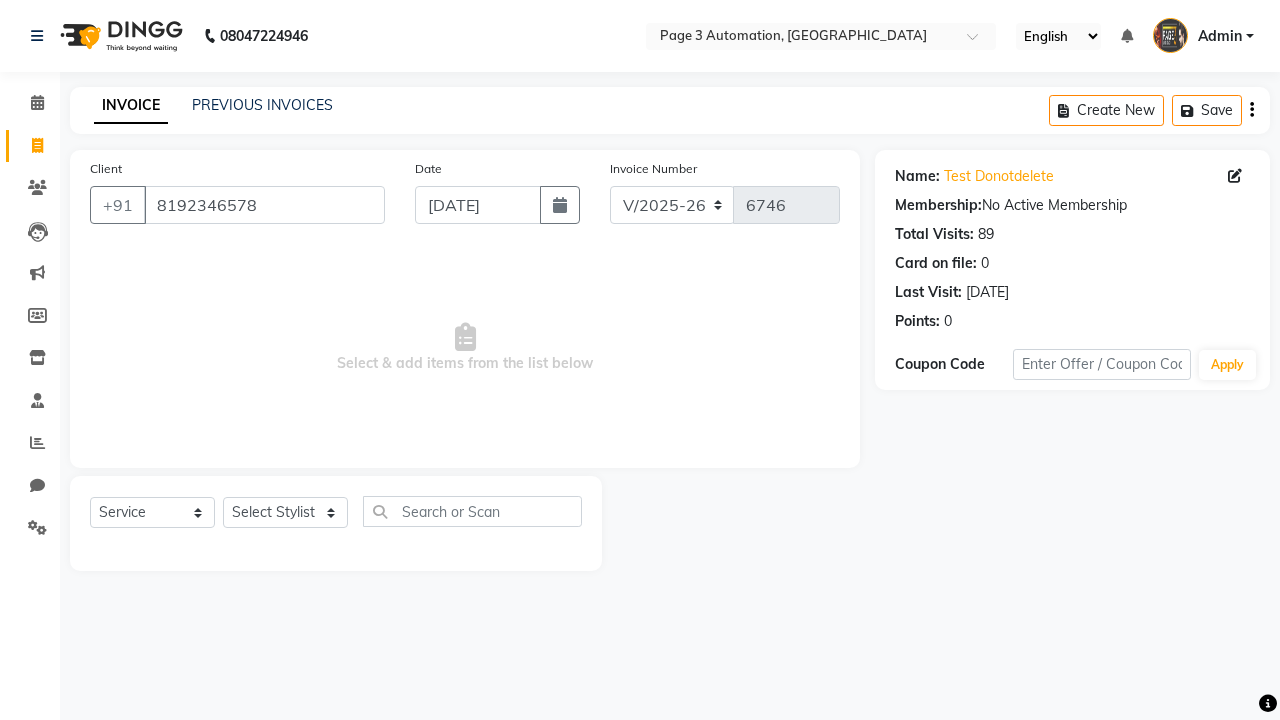 select on "71572" 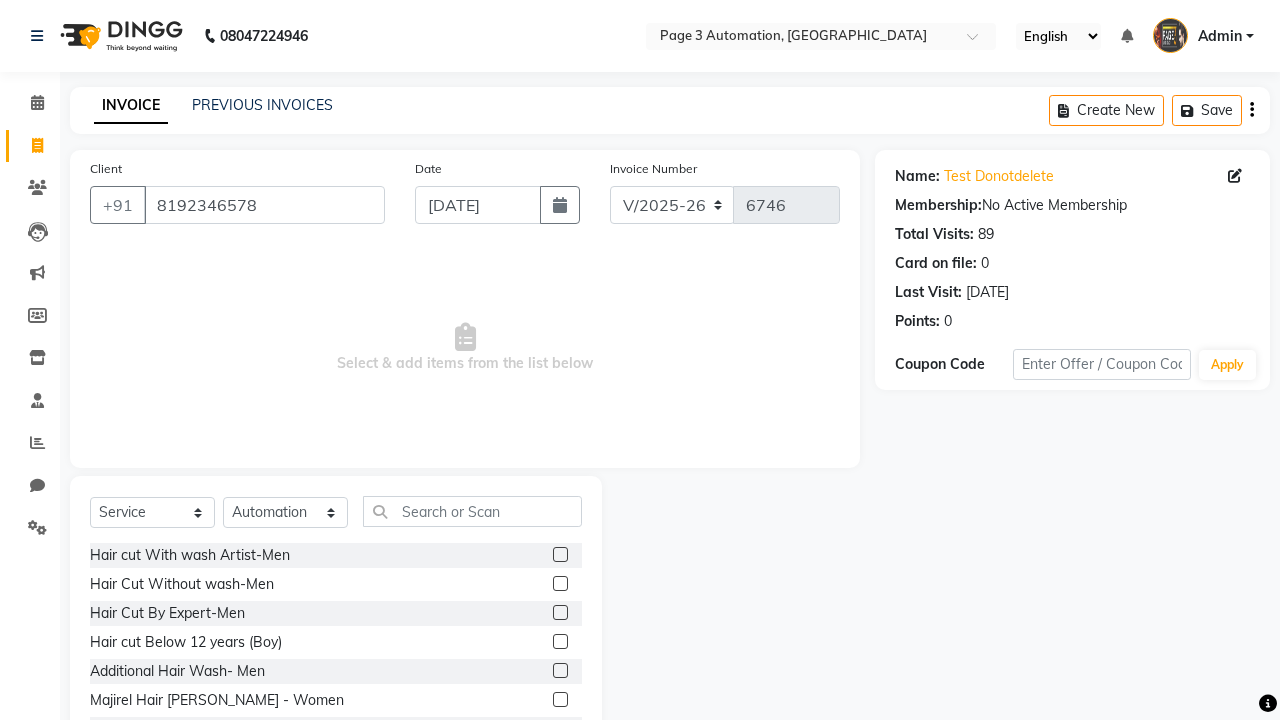 click 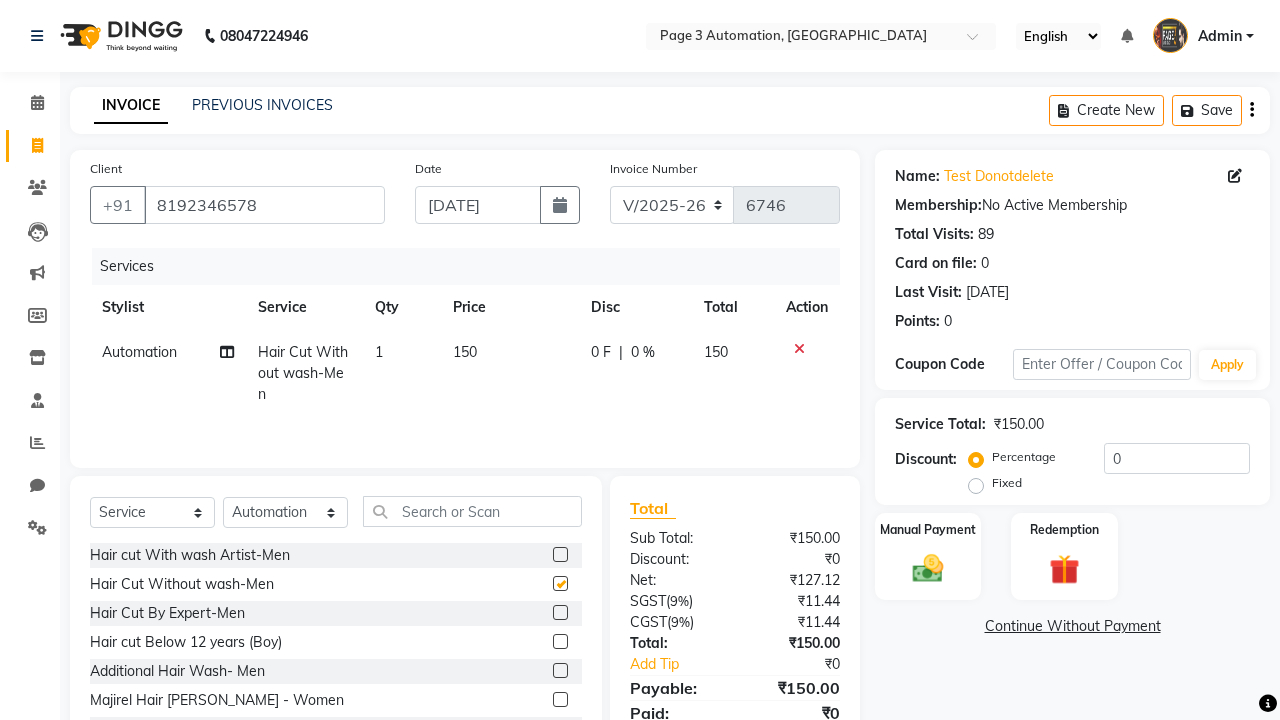 checkbox on "false" 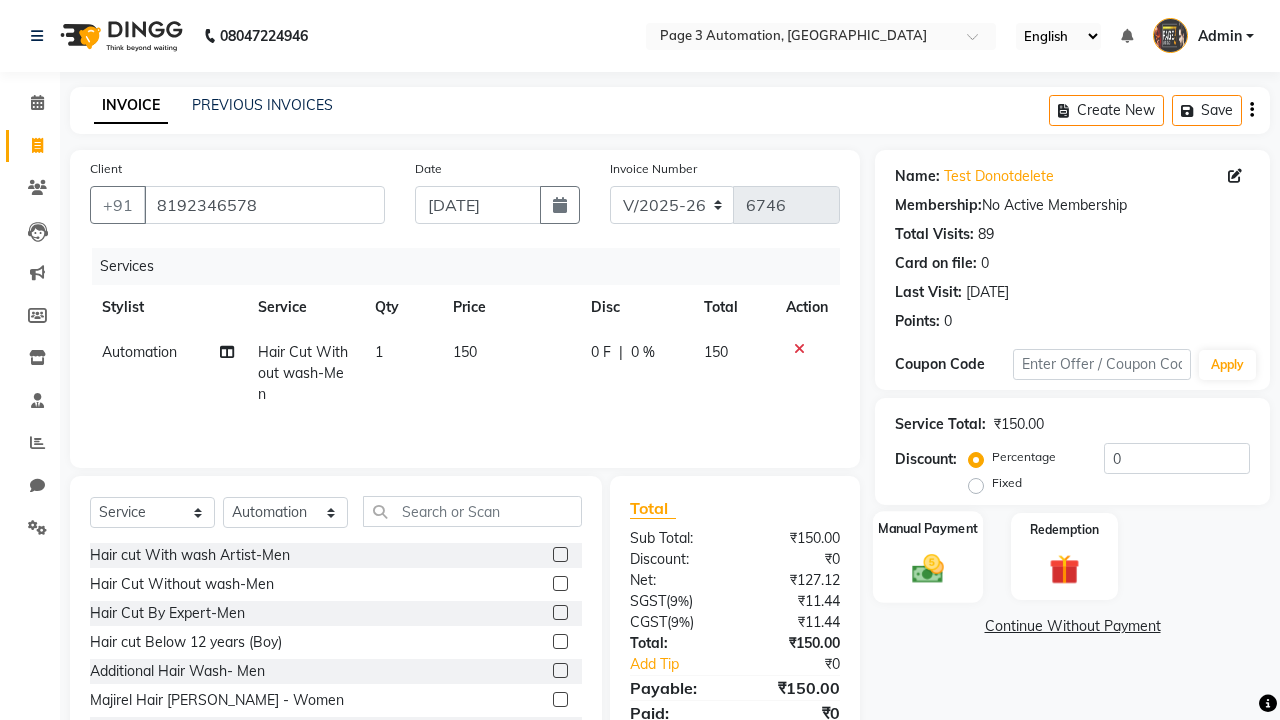 click 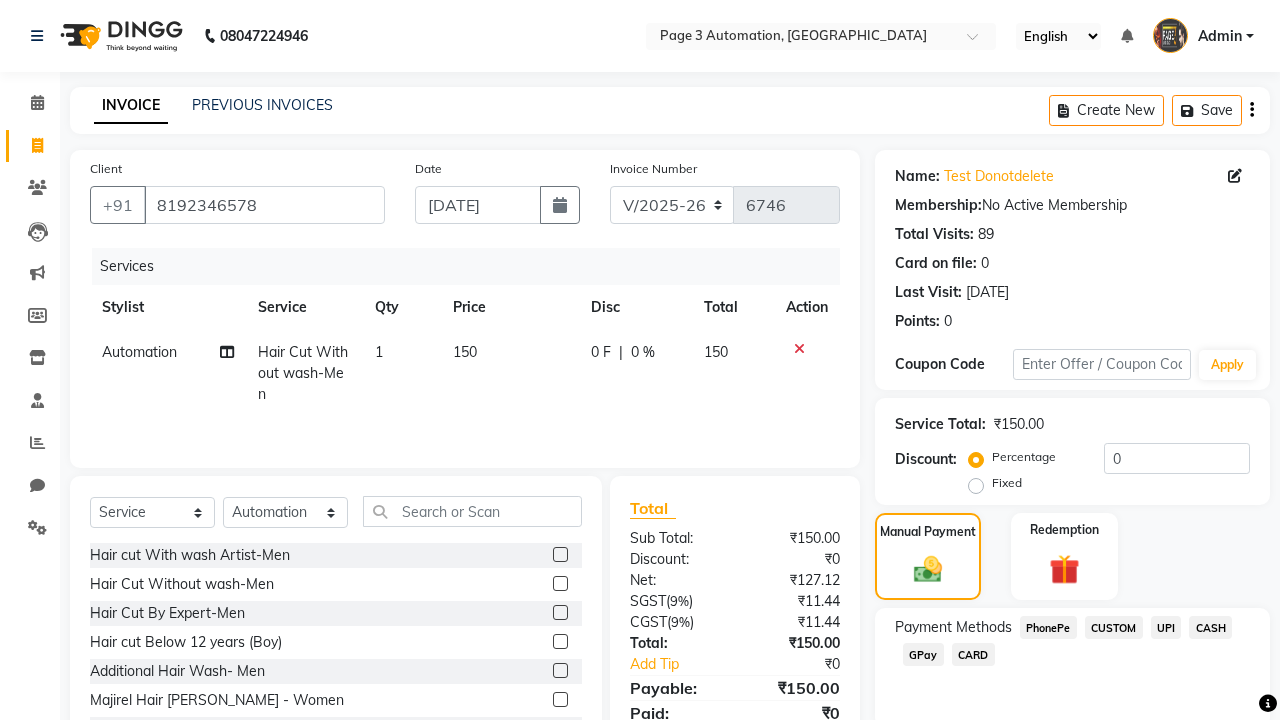 click on "PhonePe" 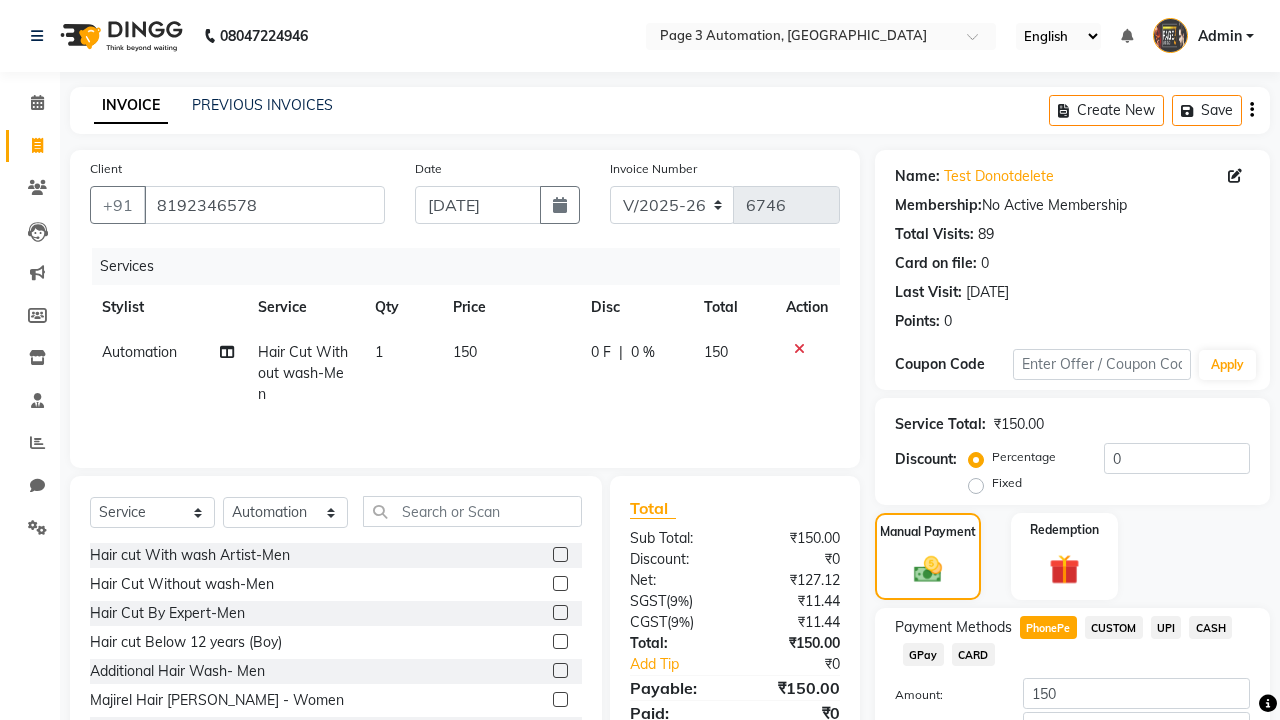 scroll, scrollTop: 135, scrollLeft: 0, axis: vertical 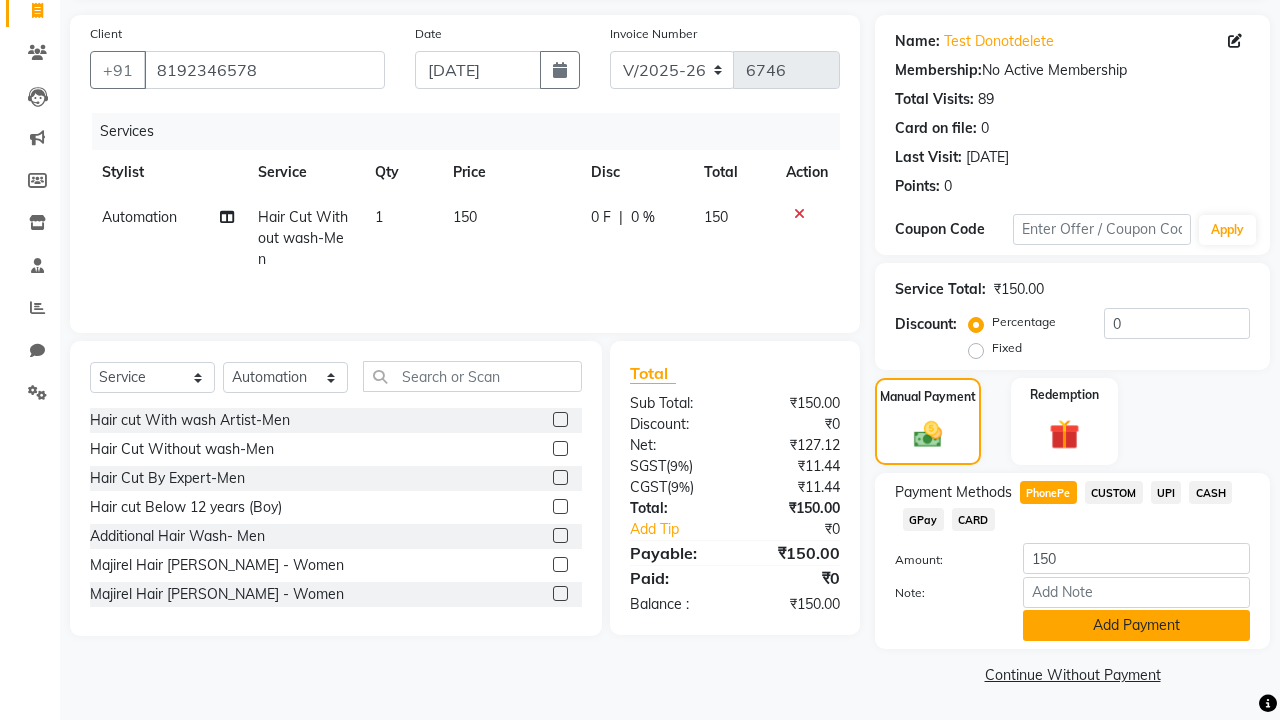 click on "Add Payment" 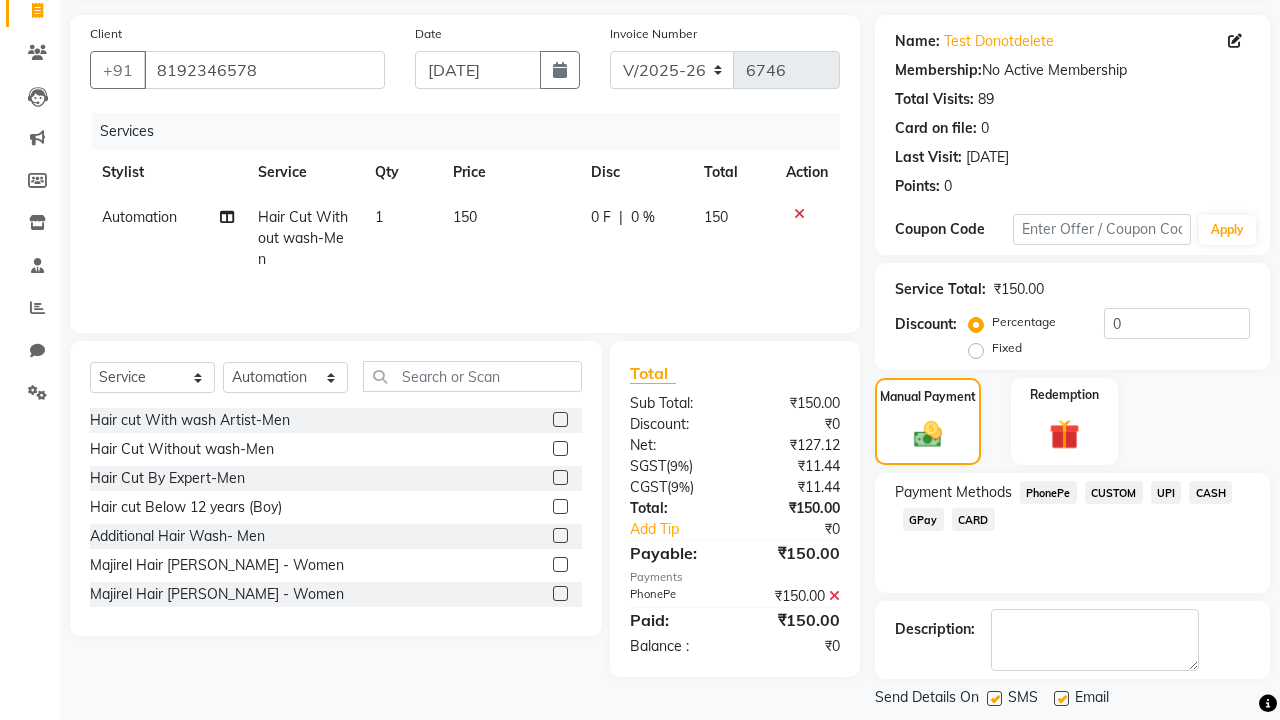 click on "Generate OTP" 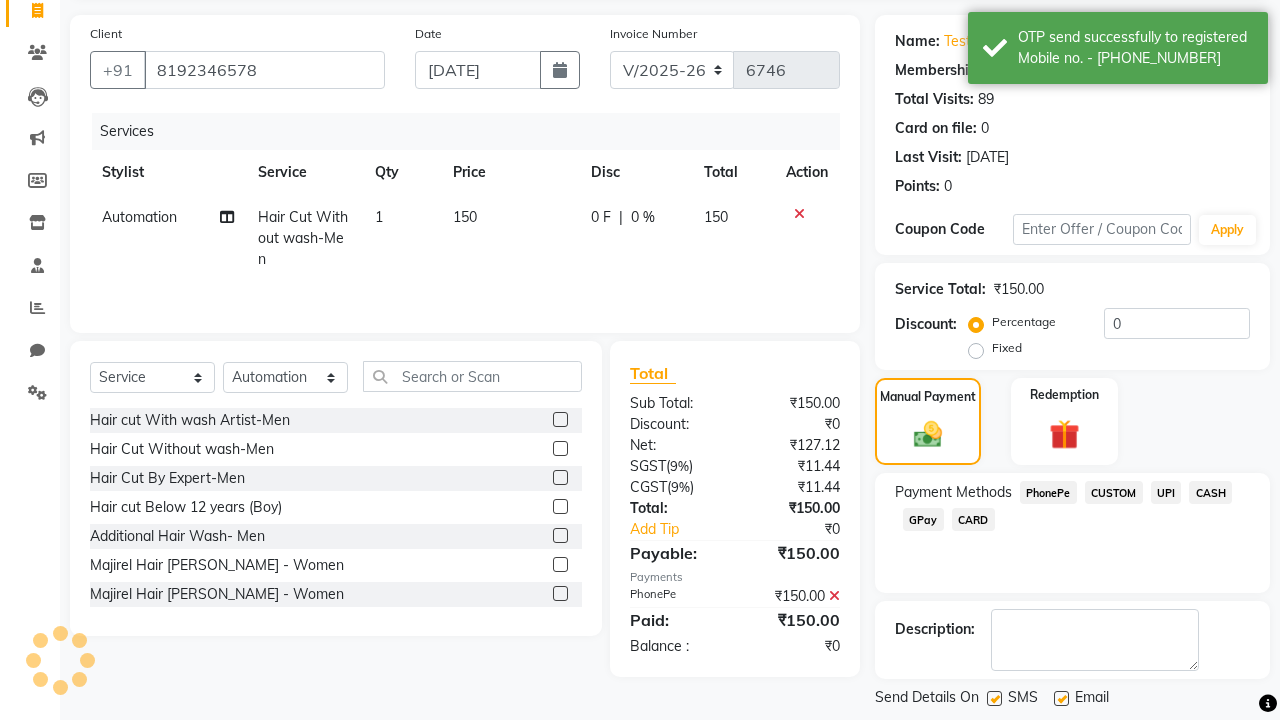 scroll, scrollTop: 231, scrollLeft: 0, axis: vertical 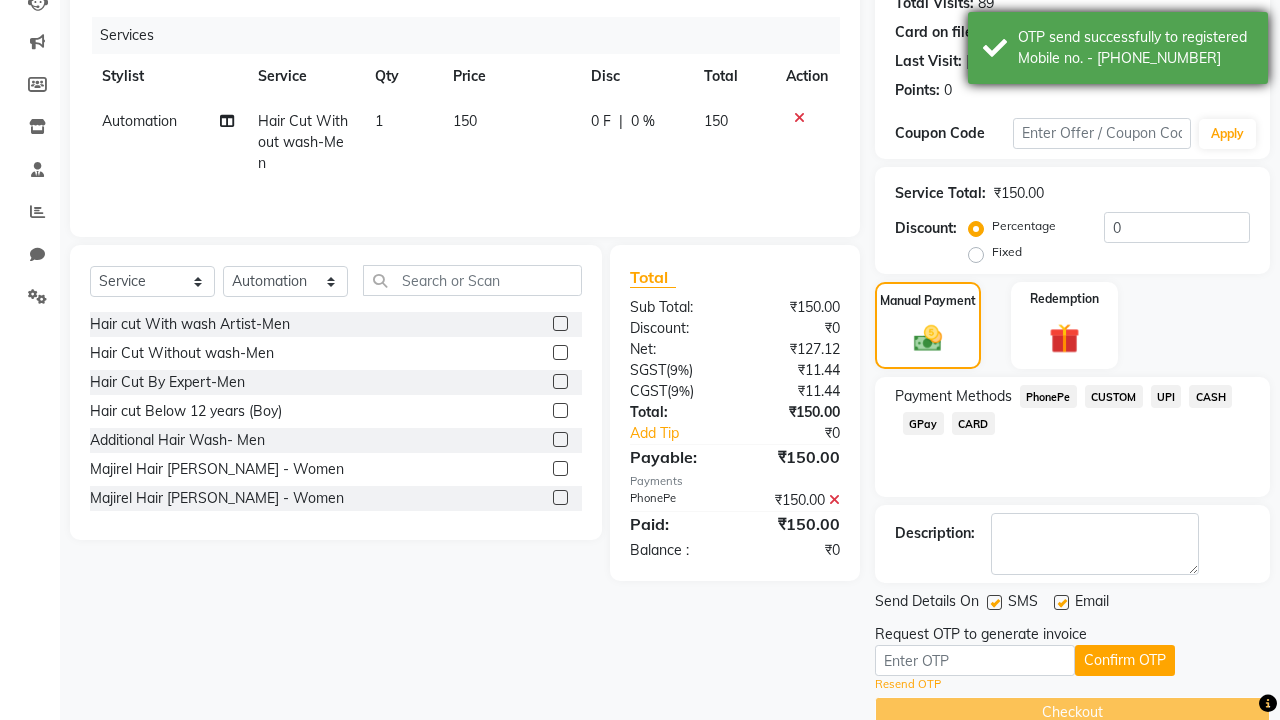 click on "OTP send successfully to registered  Mobile no. - 918192346578" at bounding box center (1135, 48) 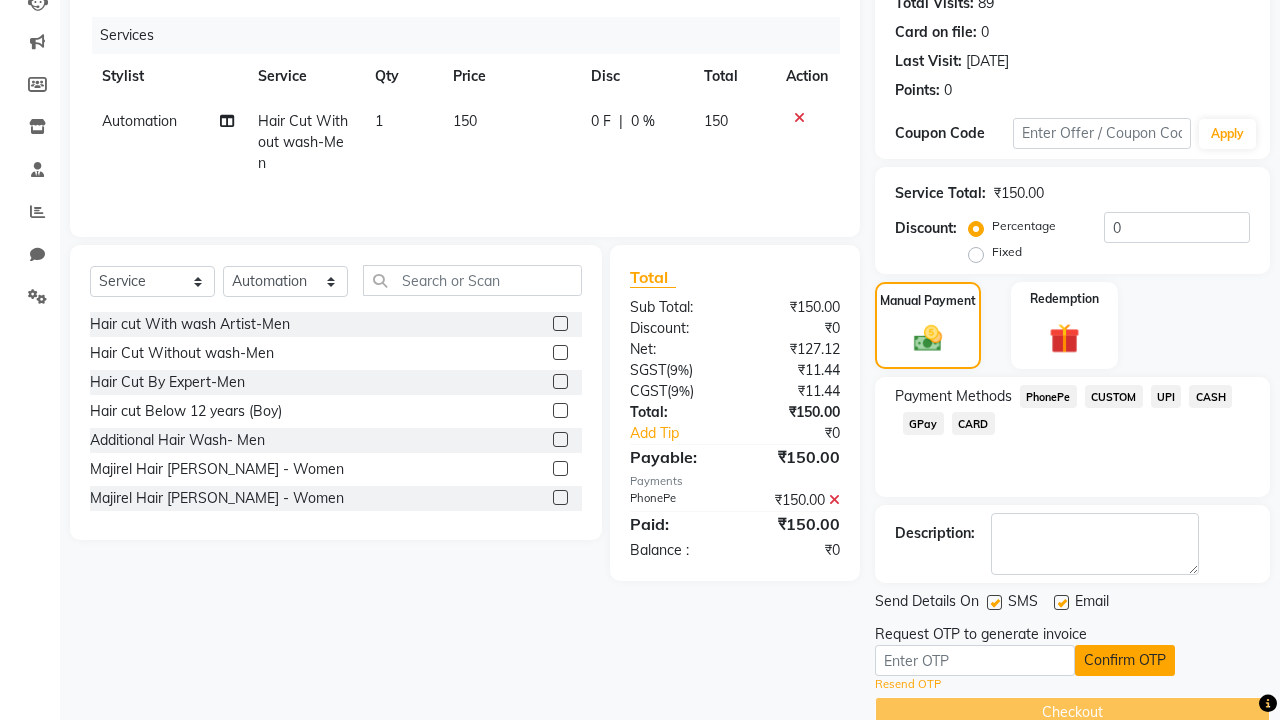 click on "Confirm OTP" 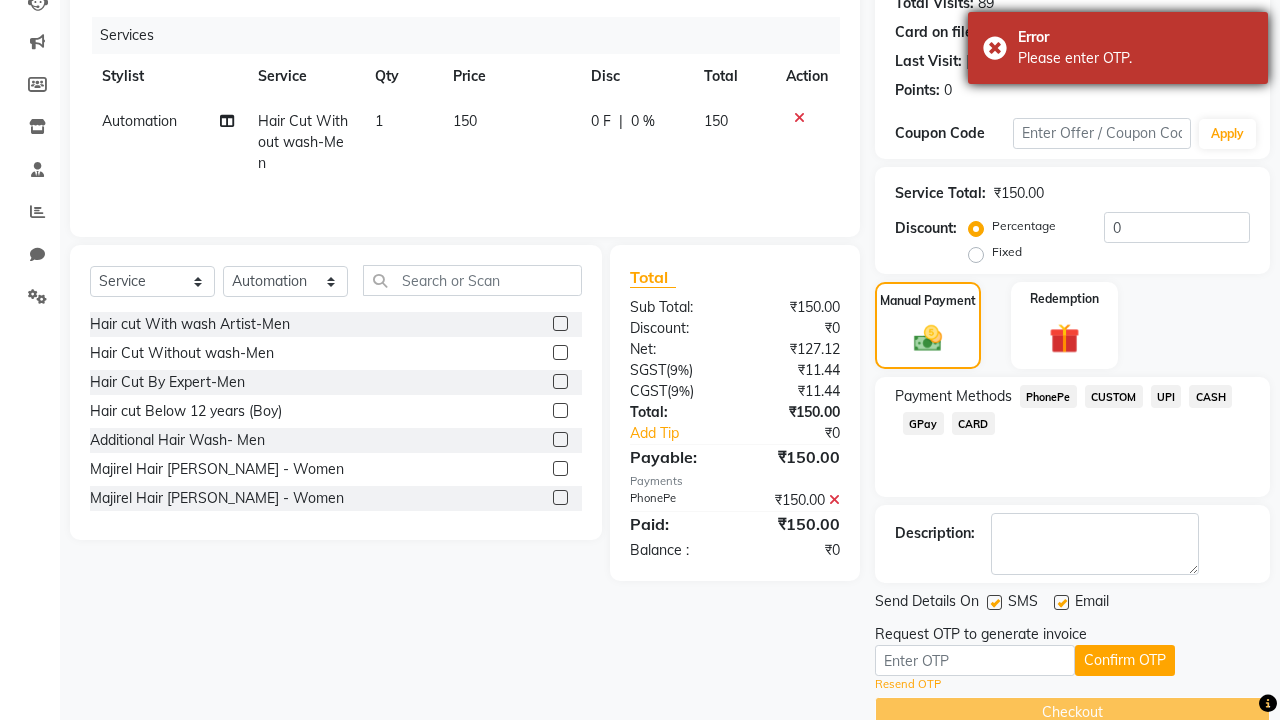 click on "Please enter OTP." at bounding box center [1135, 58] 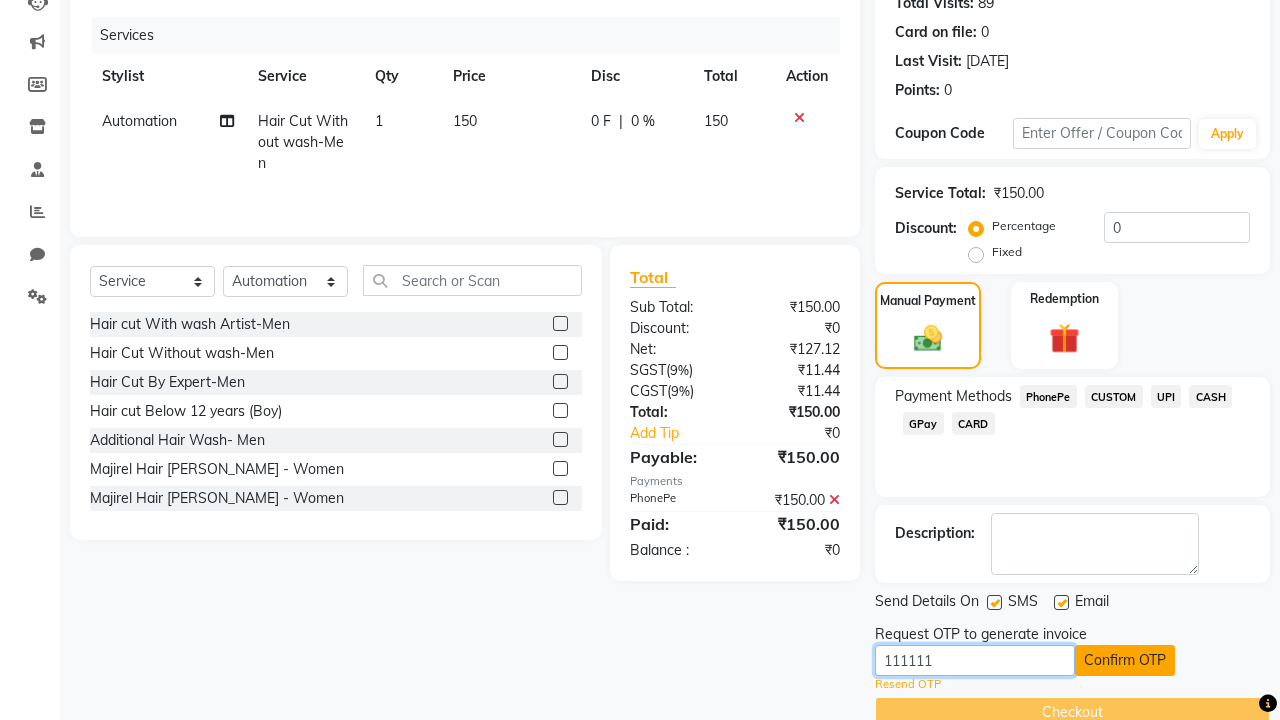 type on "111111" 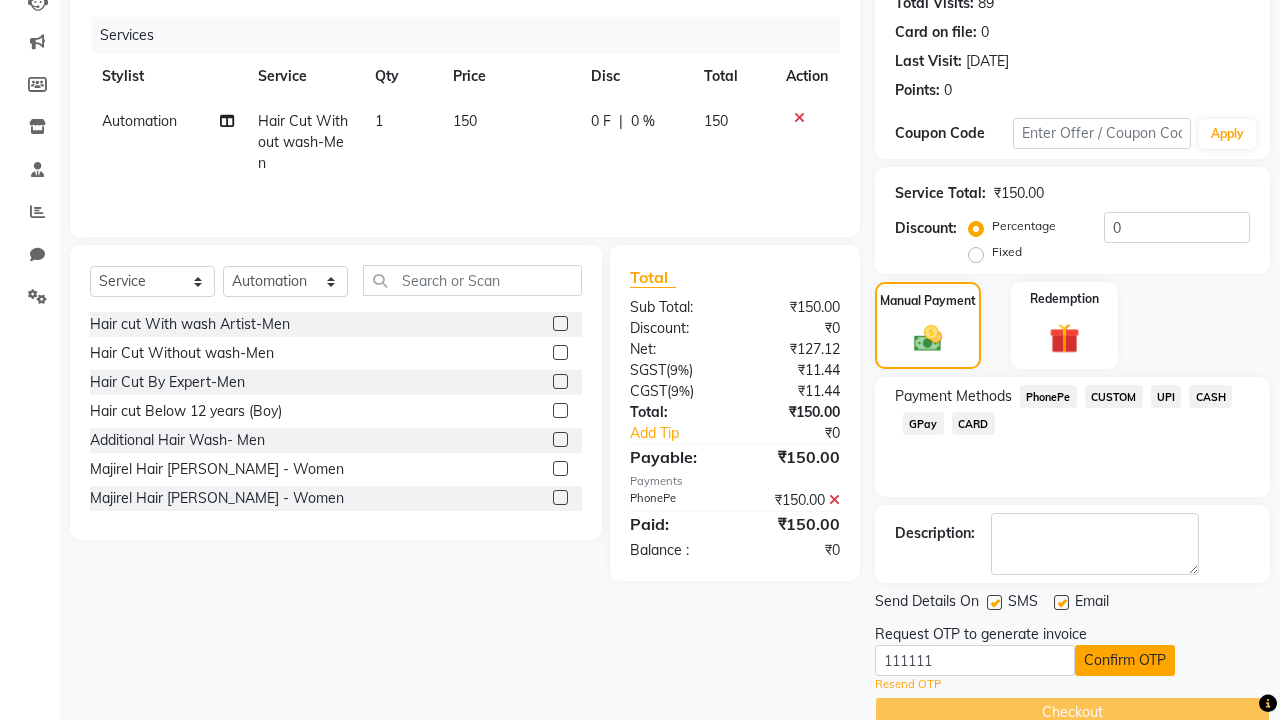 click on "Confirm OTP" 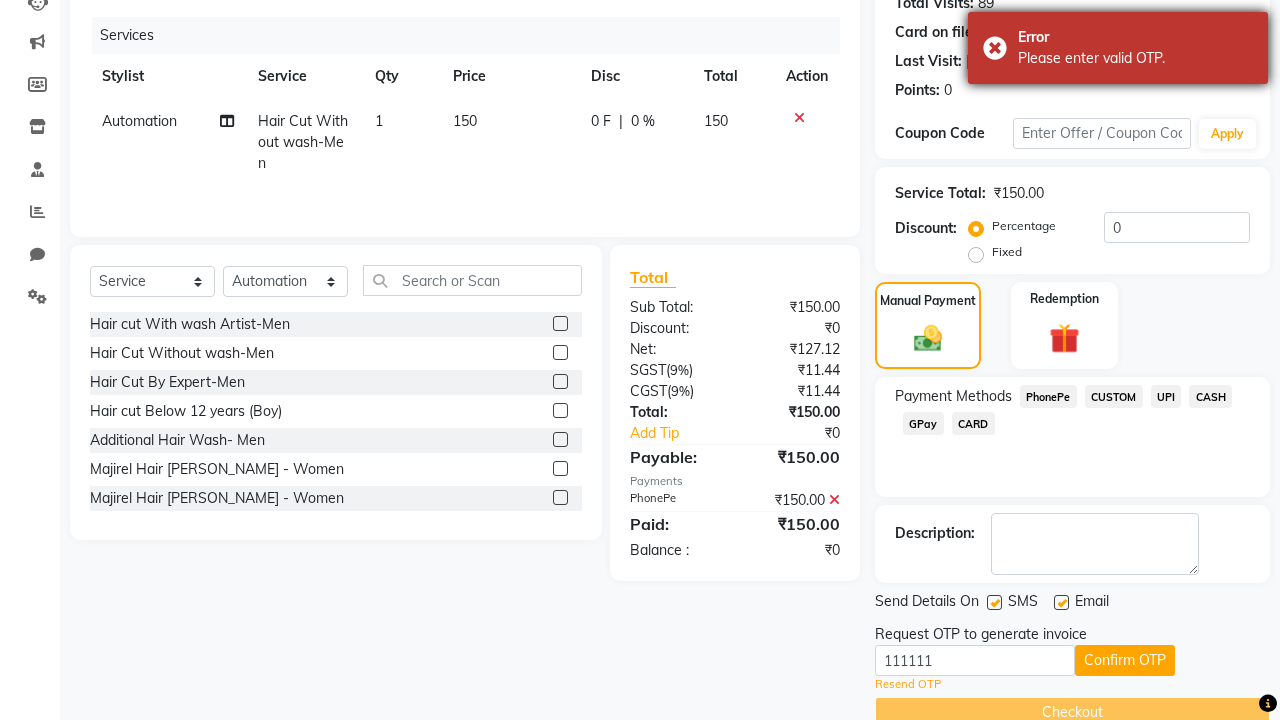 click on "Please enter valid OTP." at bounding box center (1135, 58) 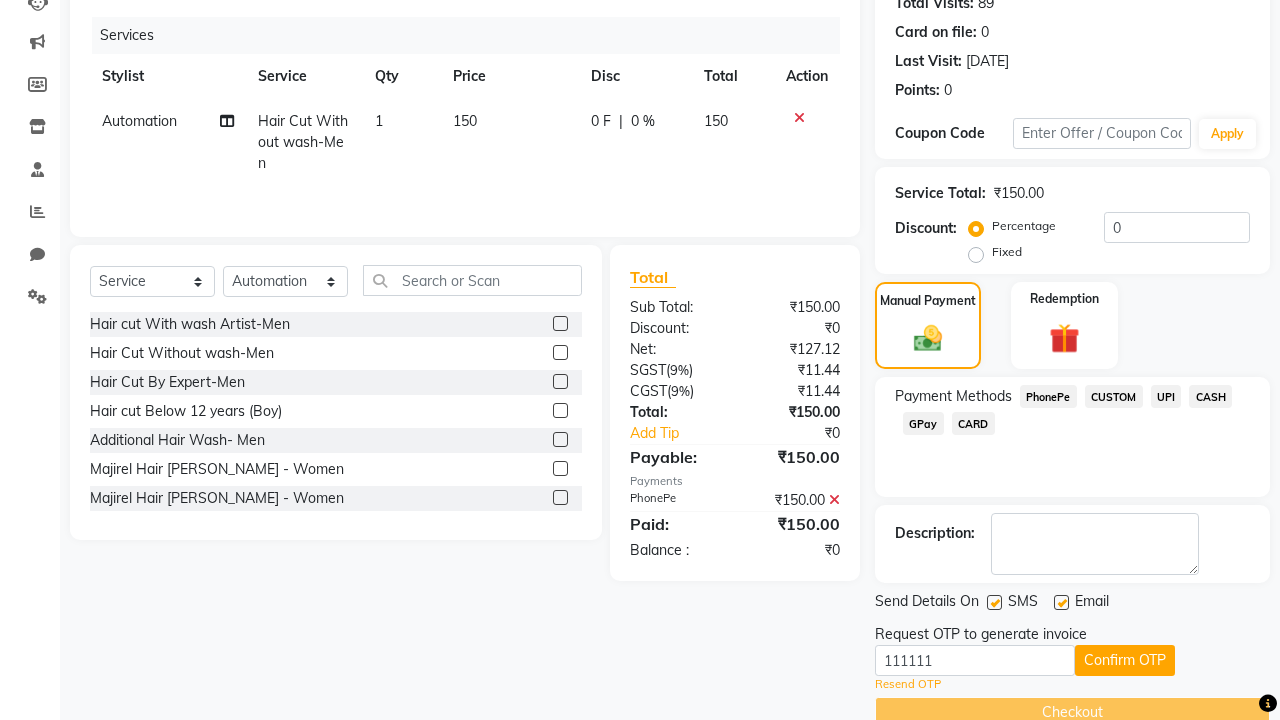 click at bounding box center [37, -195] 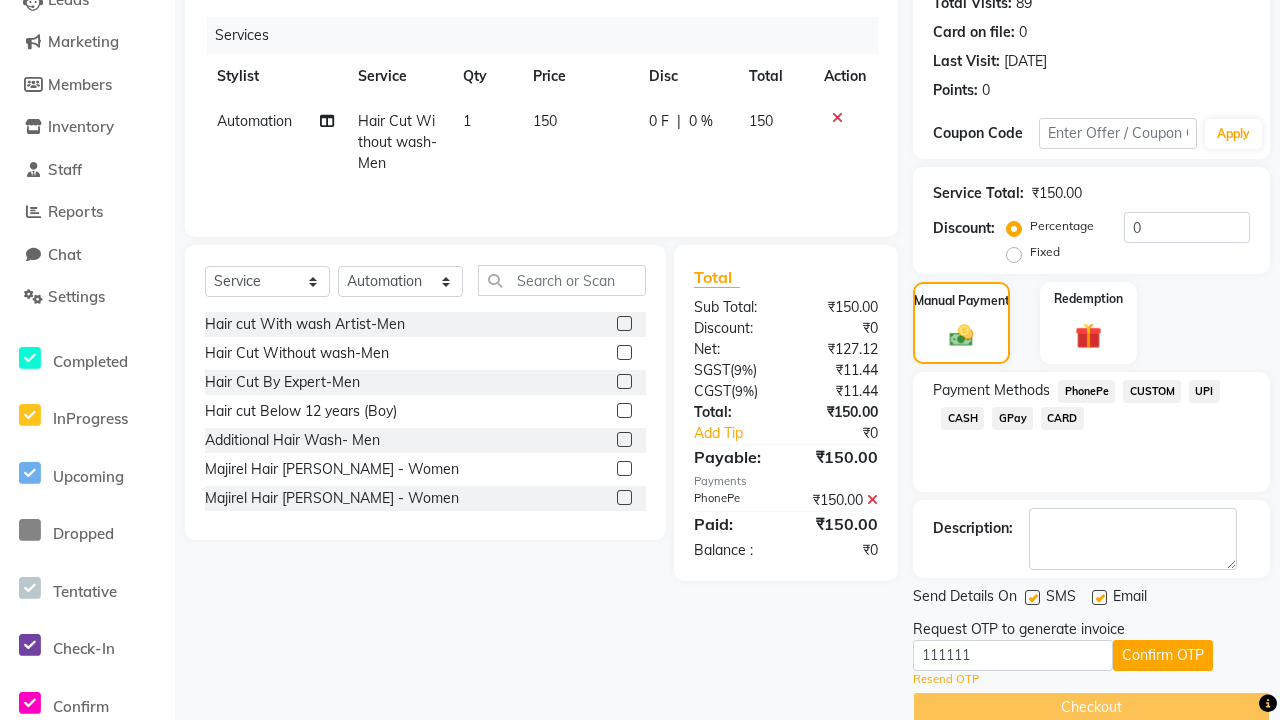 scroll, scrollTop: 0, scrollLeft: 0, axis: both 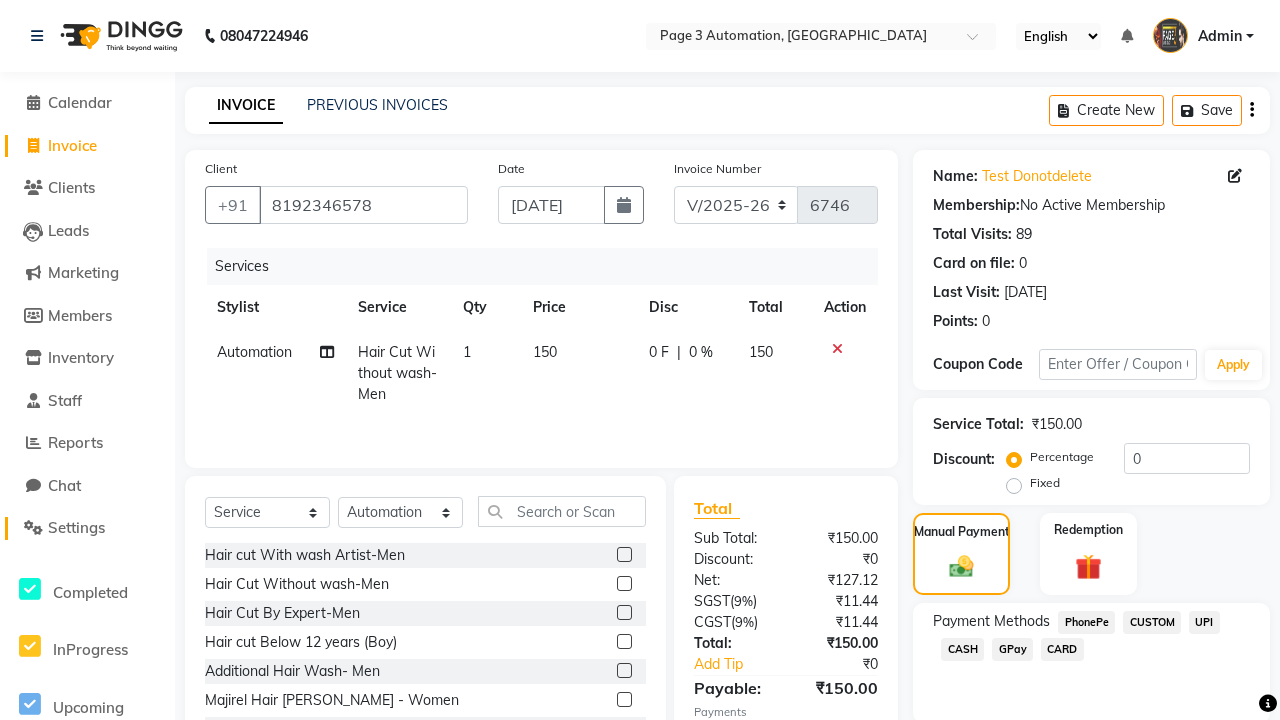 click on "Settings" 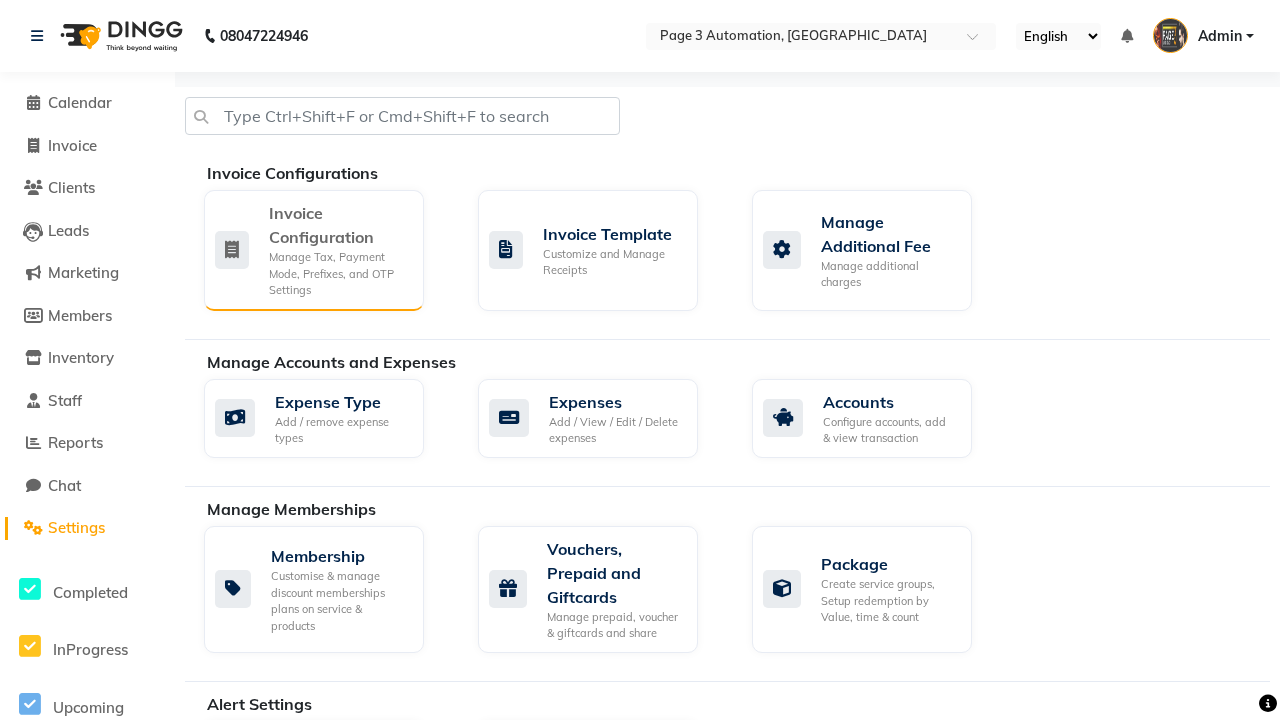 click on "Manage Tax, Payment Mode, Prefixes, and OTP Settings" 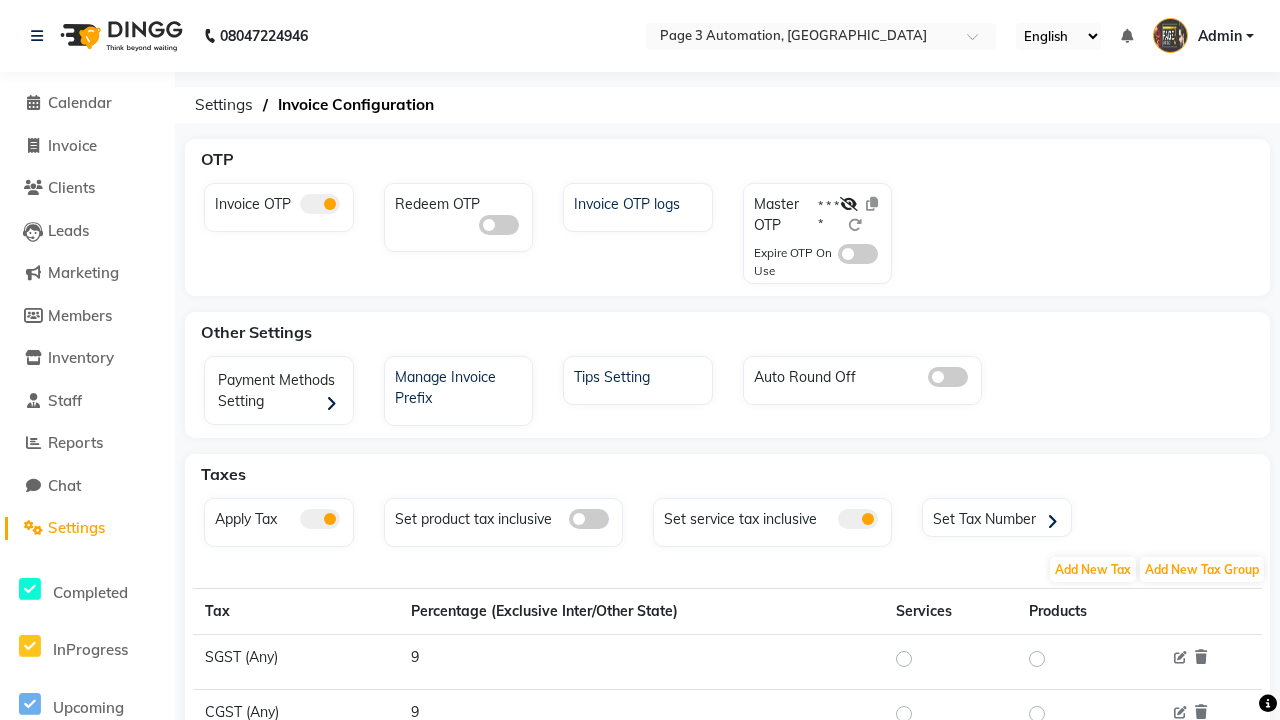 click 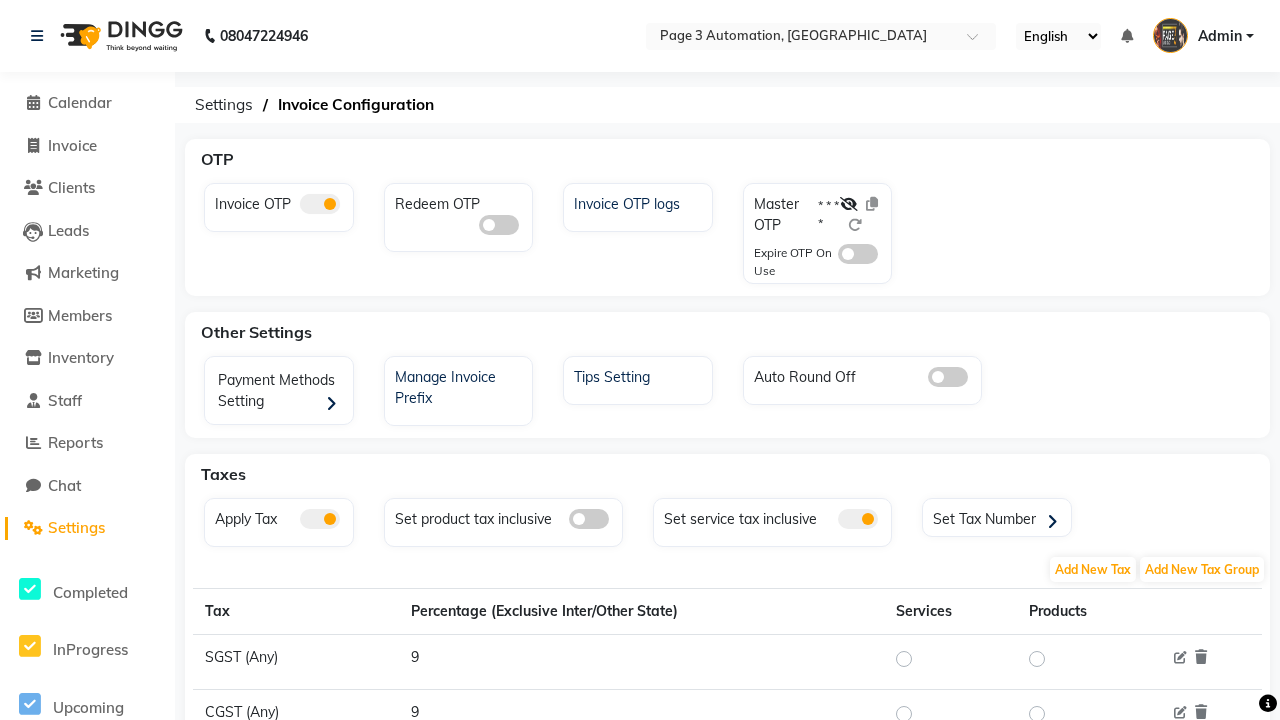 click 